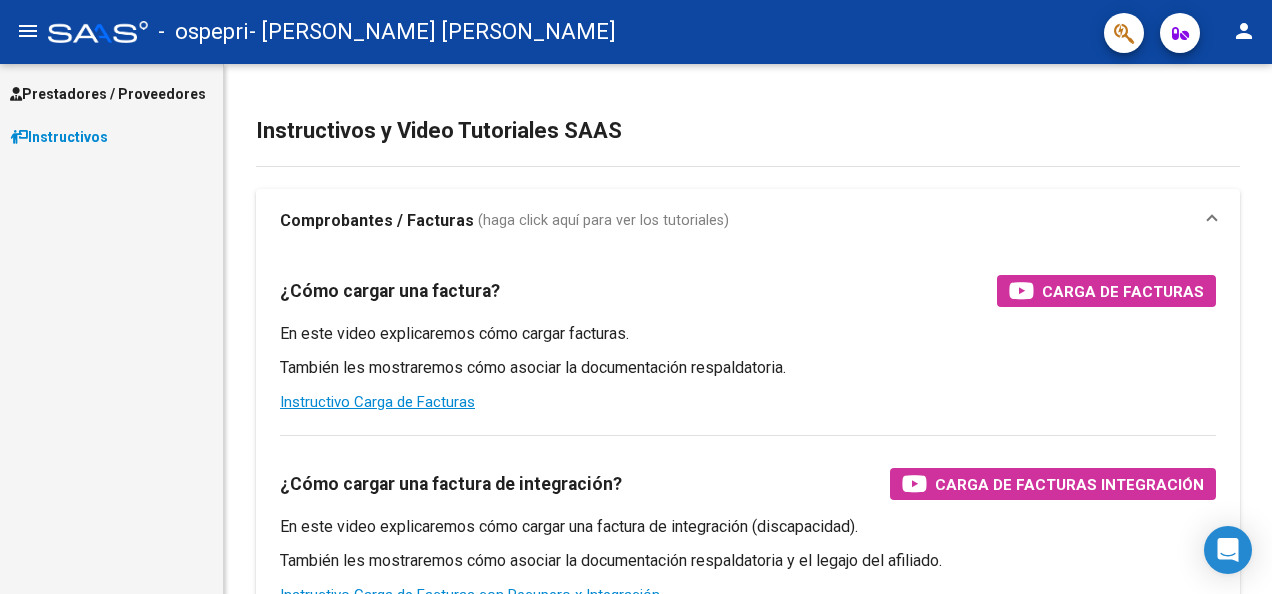 scroll, scrollTop: 0, scrollLeft: 0, axis: both 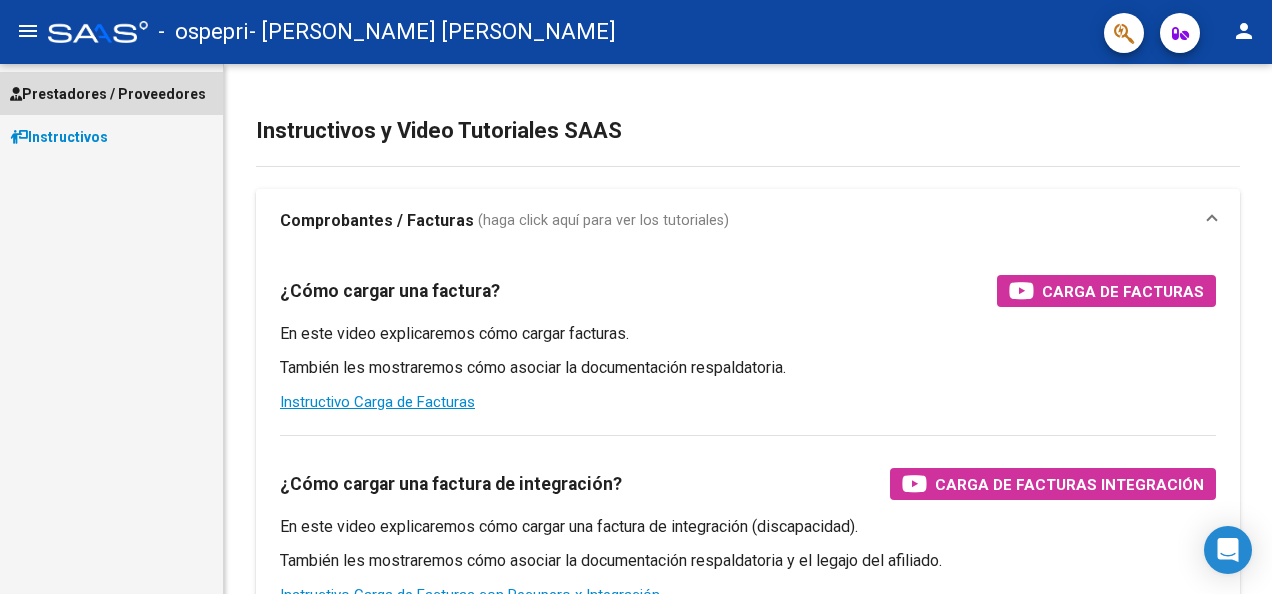 click on "Prestadores / Proveedores" at bounding box center [108, 94] 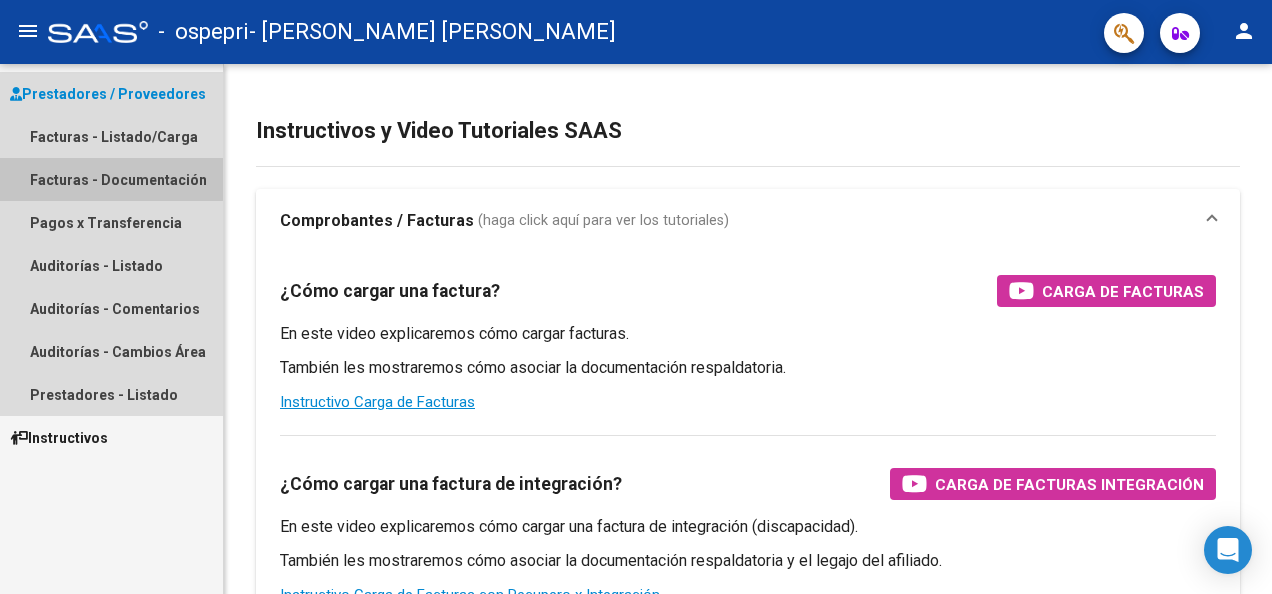 click on "Facturas - Documentación" at bounding box center (111, 179) 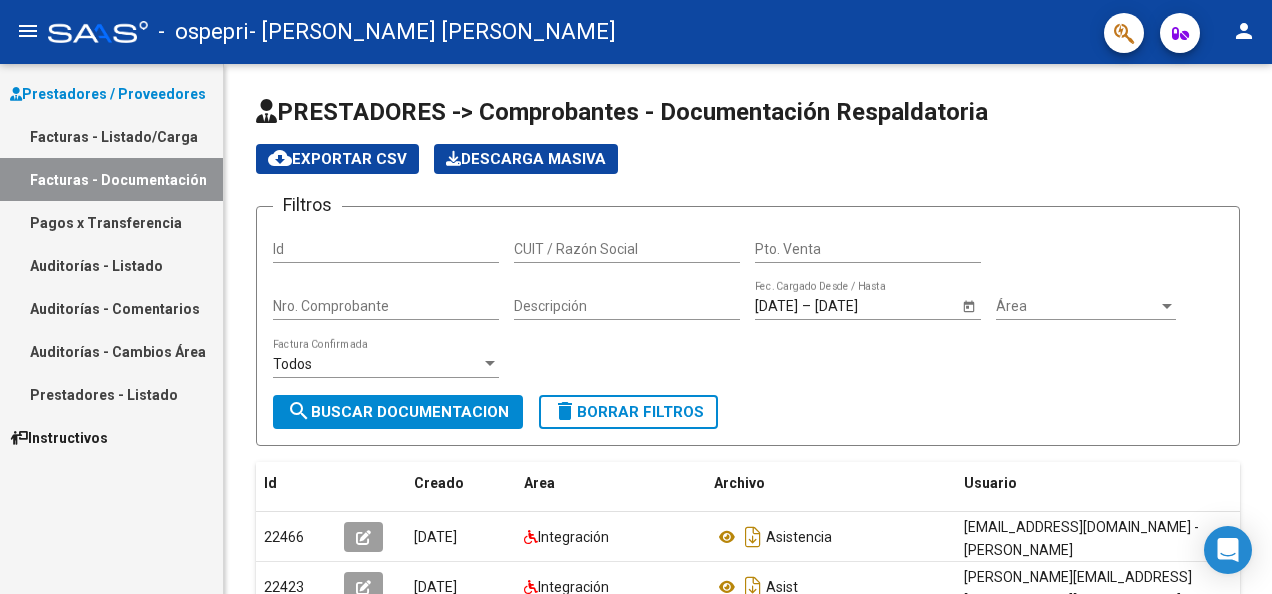 click on "Facturas - Listado/Carga" at bounding box center [111, 136] 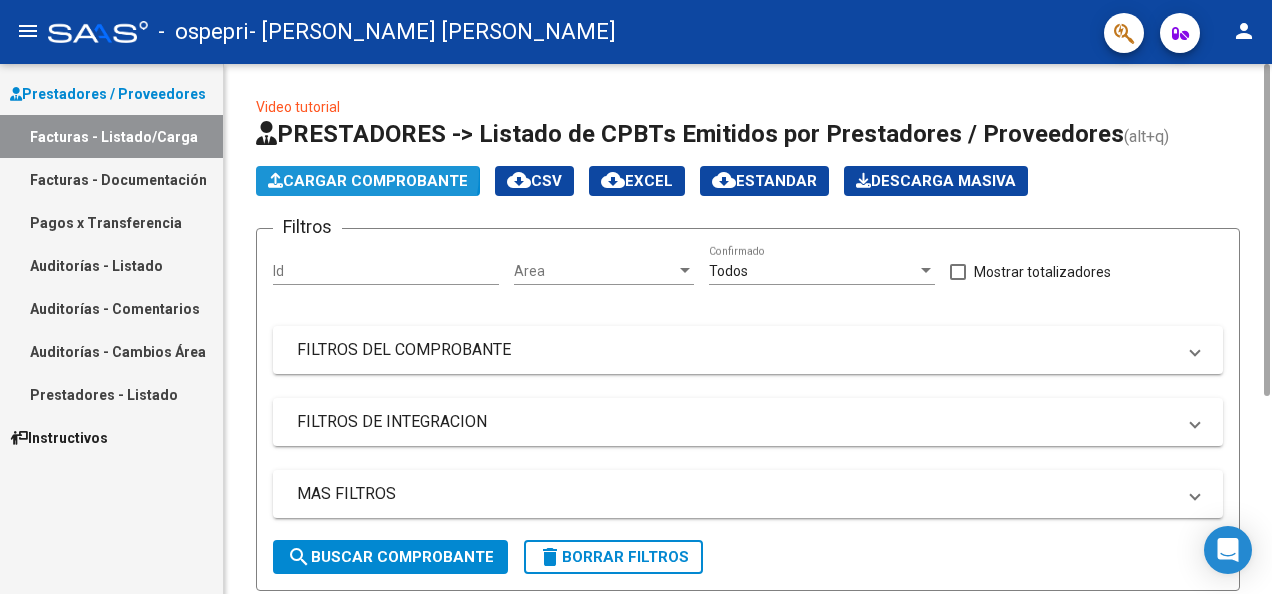 click on "Cargar Comprobante" 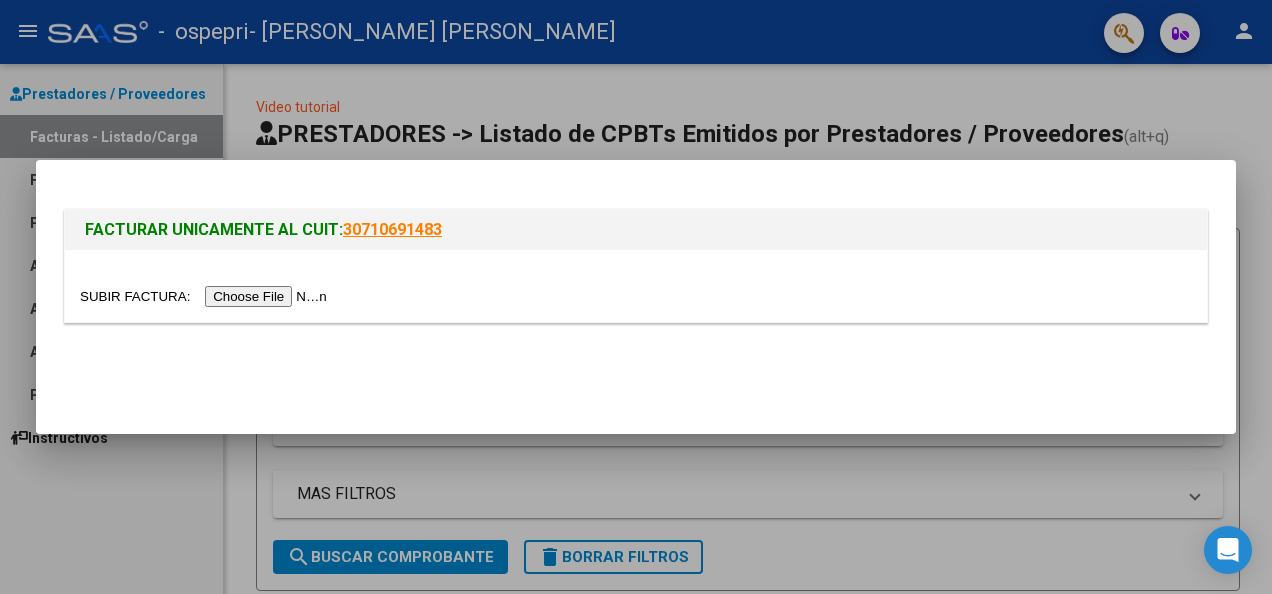 click at bounding box center (206, 296) 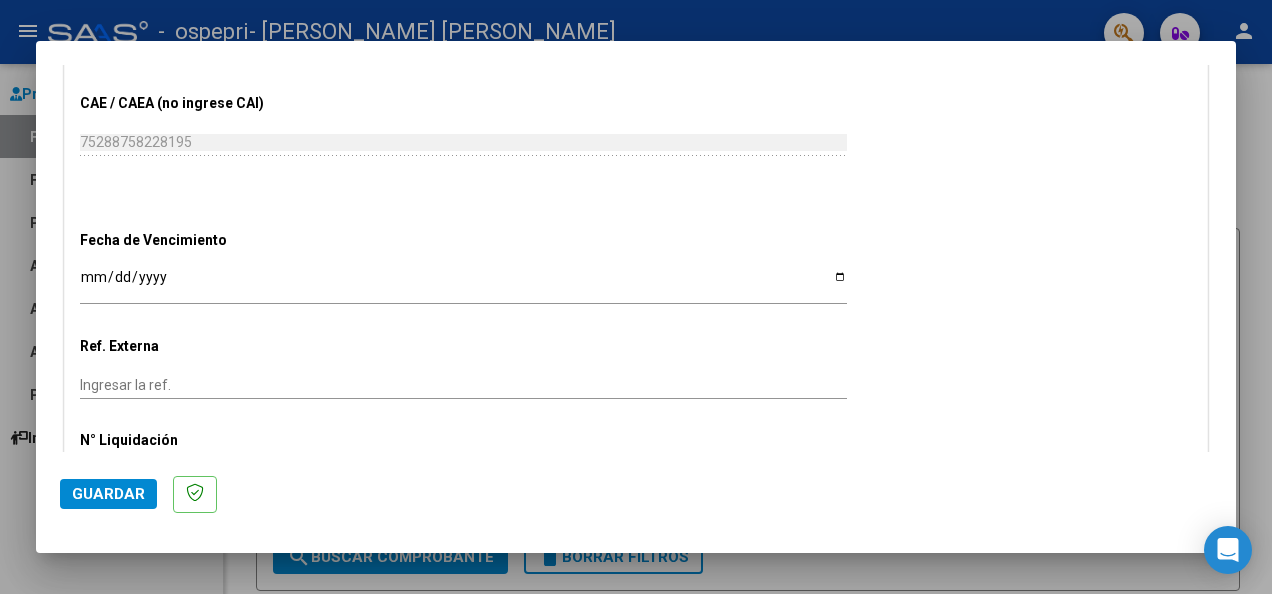 scroll, scrollTop: 1271, scrollLeft: 0, axis: vertical 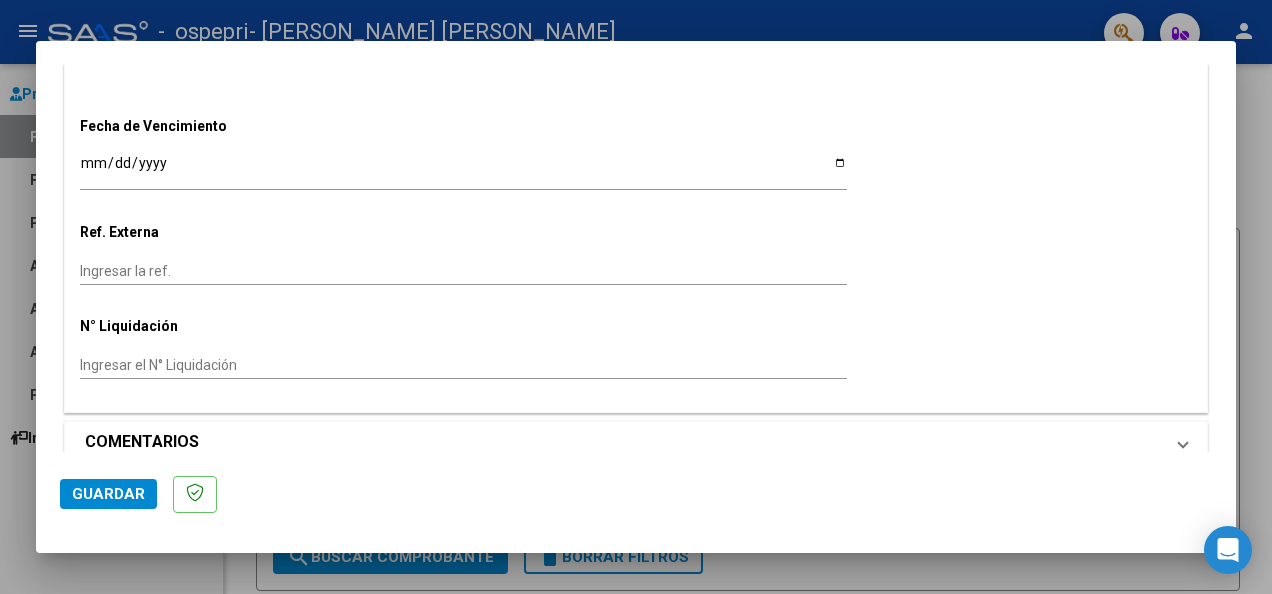 click on "COMENTARIOS" at bounding box center [636, 442] 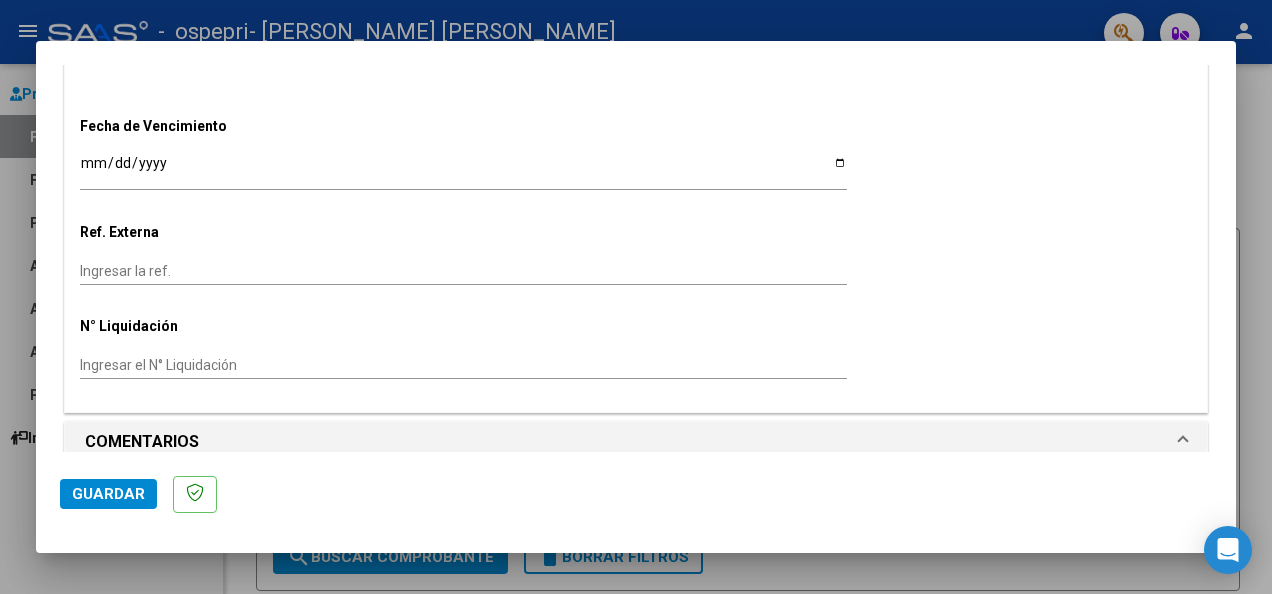 scroll, scrollTop: 1477, scrollLeft: 0, axis: vertical 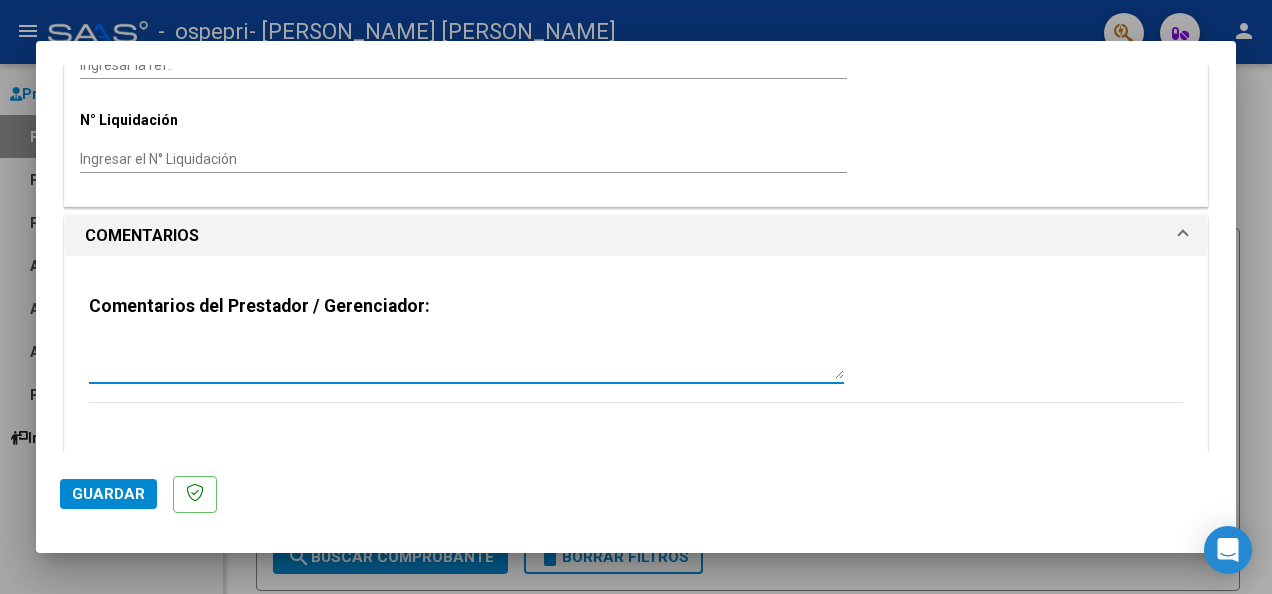 click at bounding box center [466, 359] 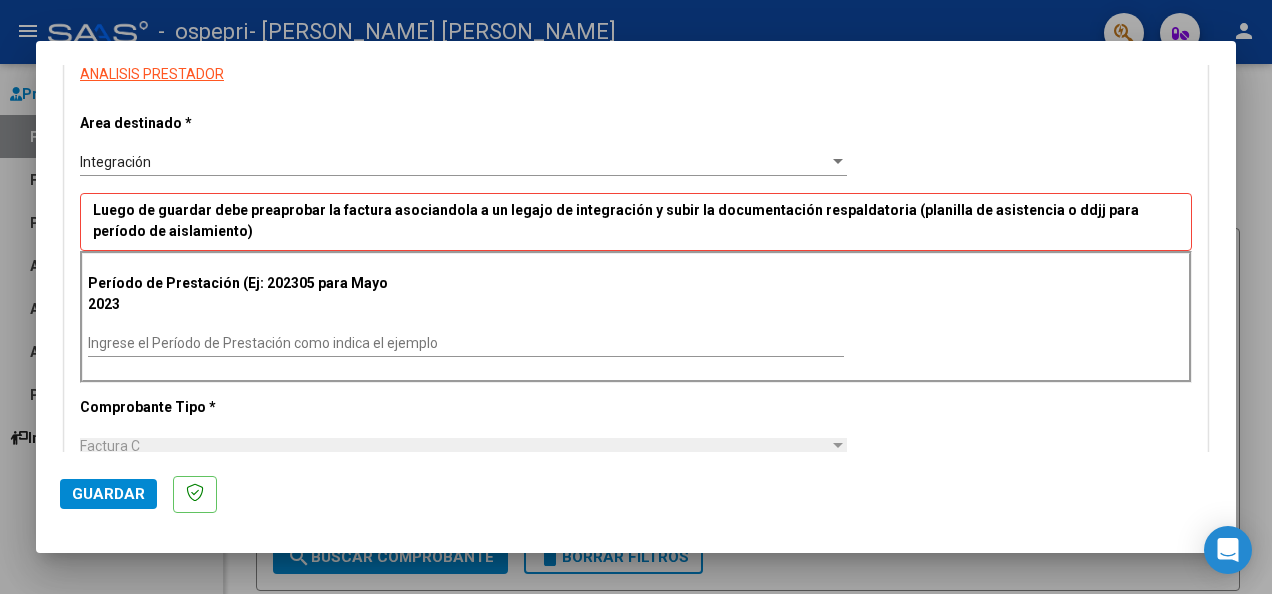 scroll, scrollTop: 358, scrollLeft: 0, axis: vertical 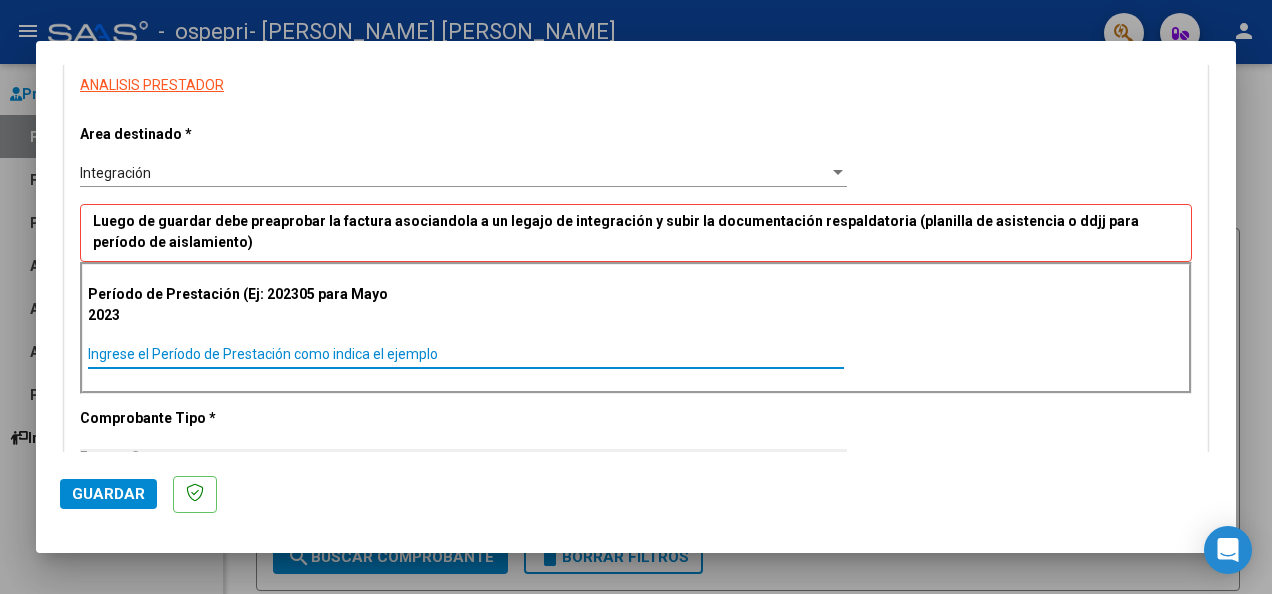 click on "Ingrese el Período de Prestación como indica el ejemplo" at bounding box center (466, 354) 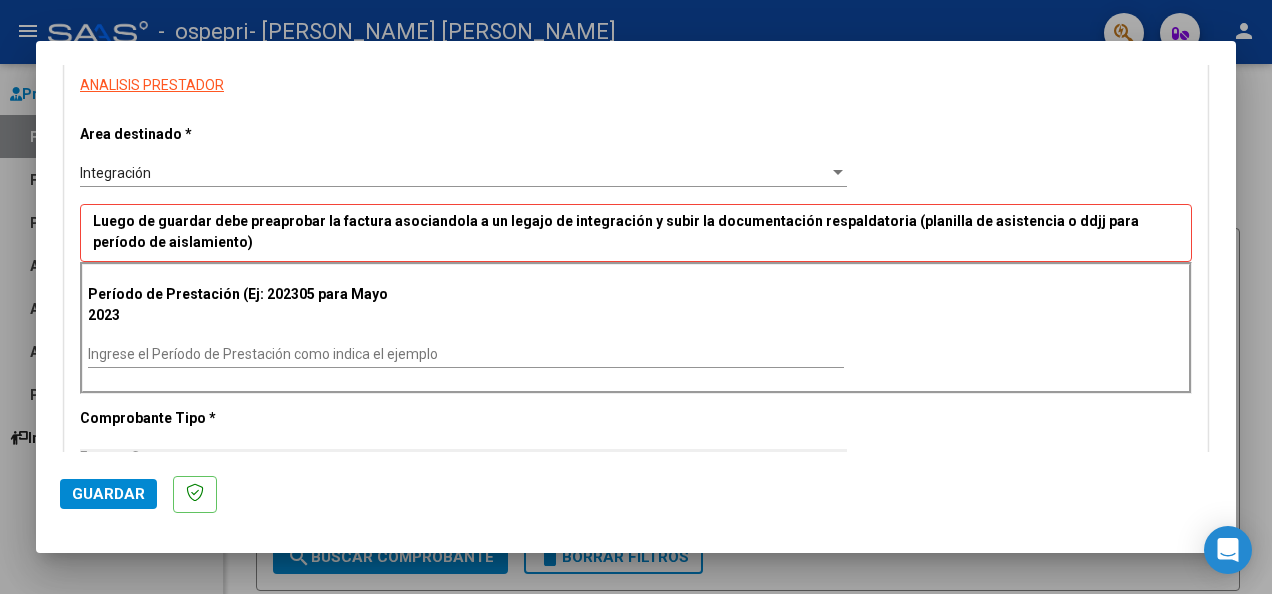 click on "Luego de guardar debe preaprobar la factura asociandola a un legajo de integración y subir la documentación respaldatoria (planilla de asistencia o ddjj para período de aislamiento)" at bounding box center (636, 233) 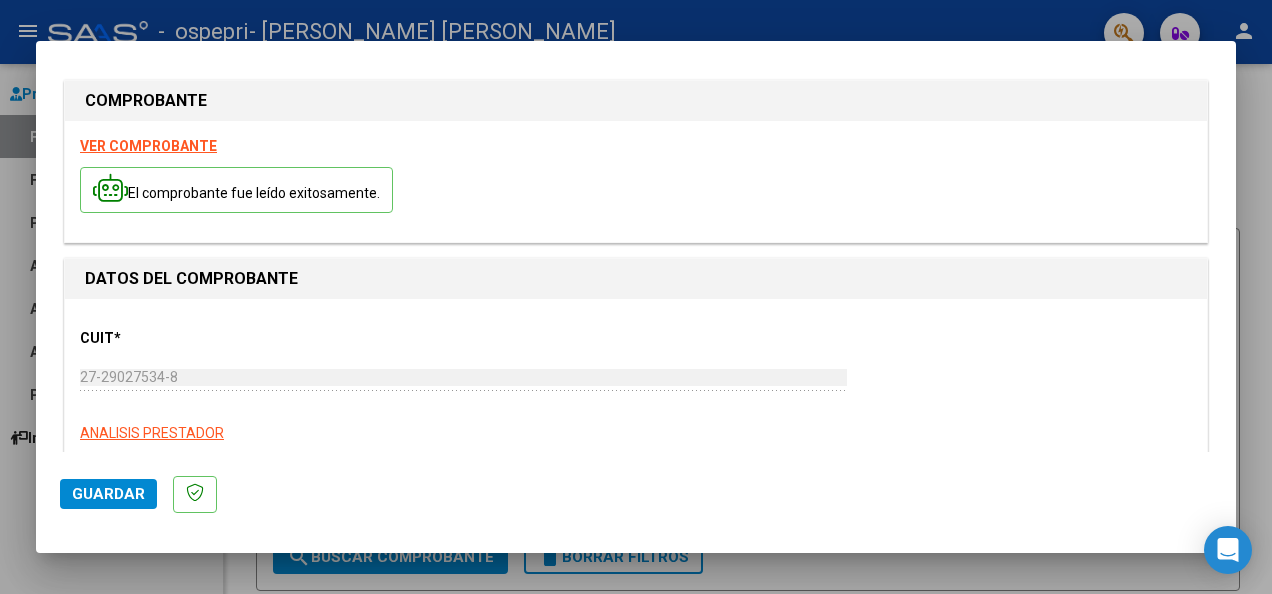 scroll, scrollTop: 3, scrollLeft: 0, axis: vertical 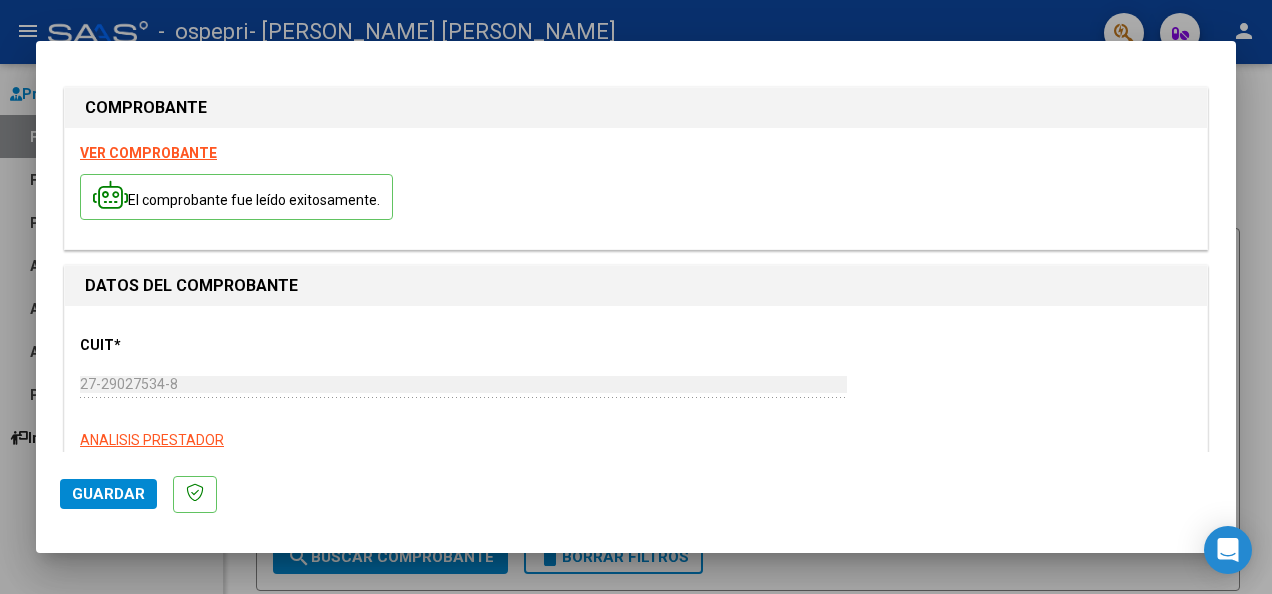 click on "VER COMPROBANTE" at bounding box center (148, 153) 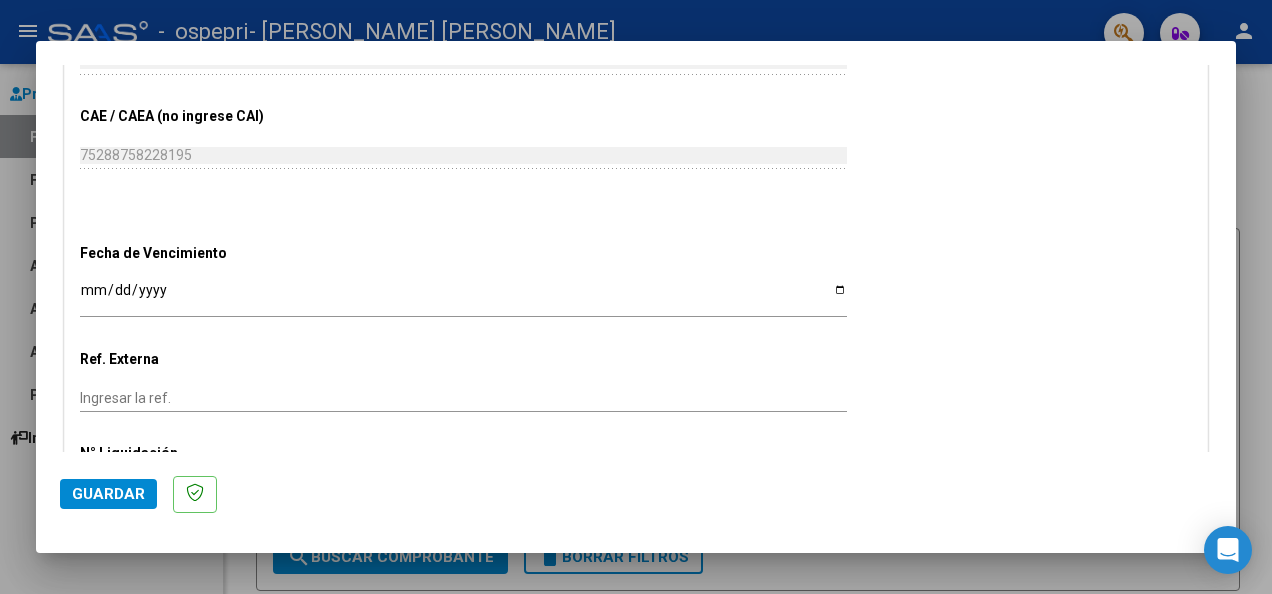 scroll, scrollTop: 1236, scrollLeft: 0, axis: vertical 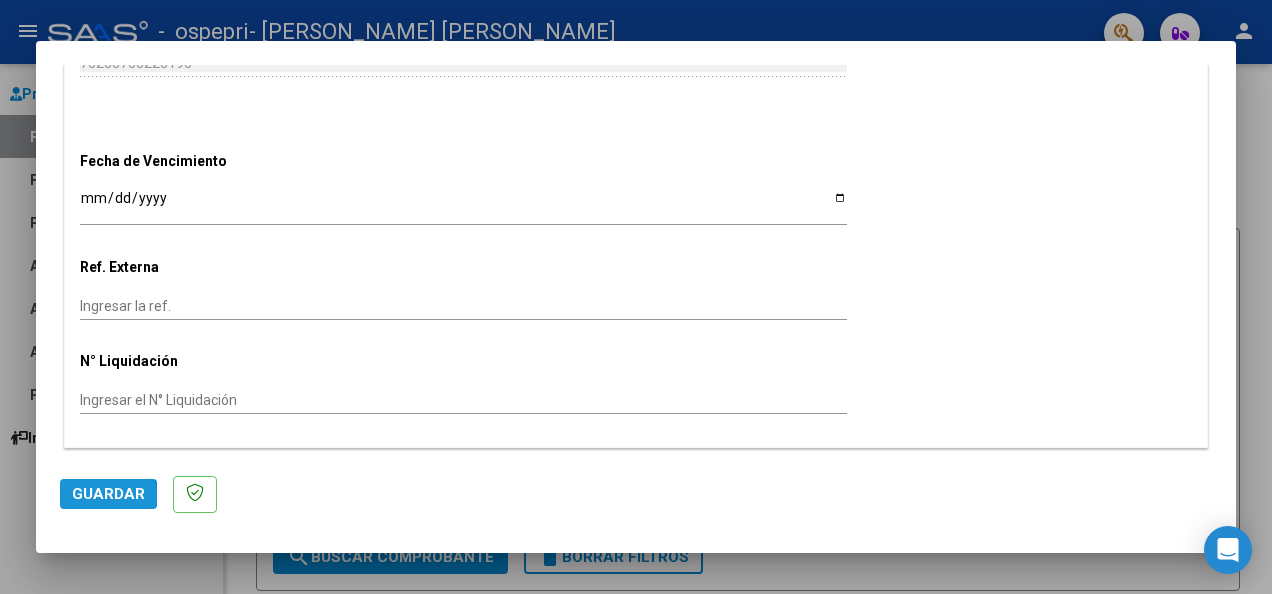 click on "Guardar" 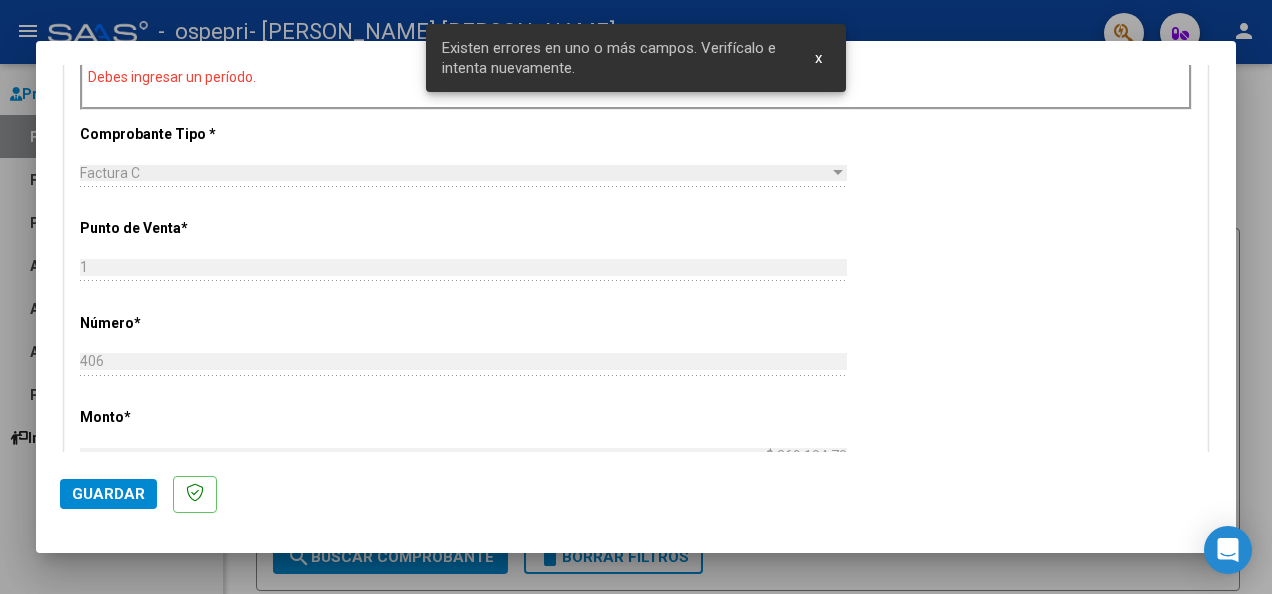 scroll, scrollTop: 421, scrollLeft: 0, axis: vertical 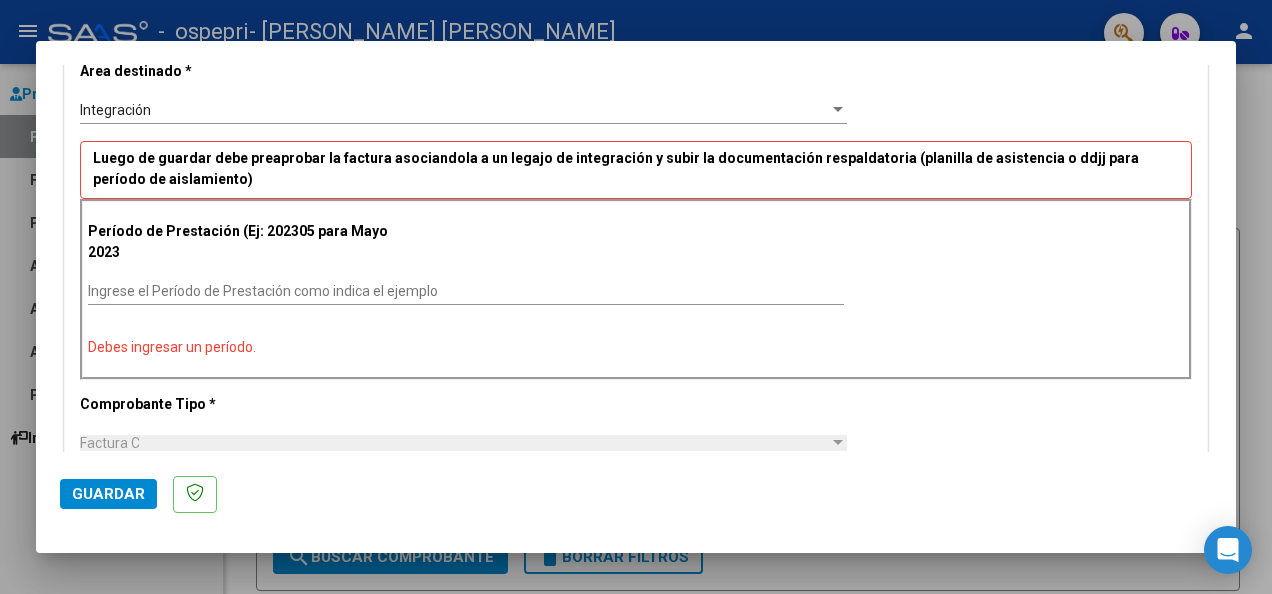 click on "Debes ingresar un período." at bounding box center [636, 347] 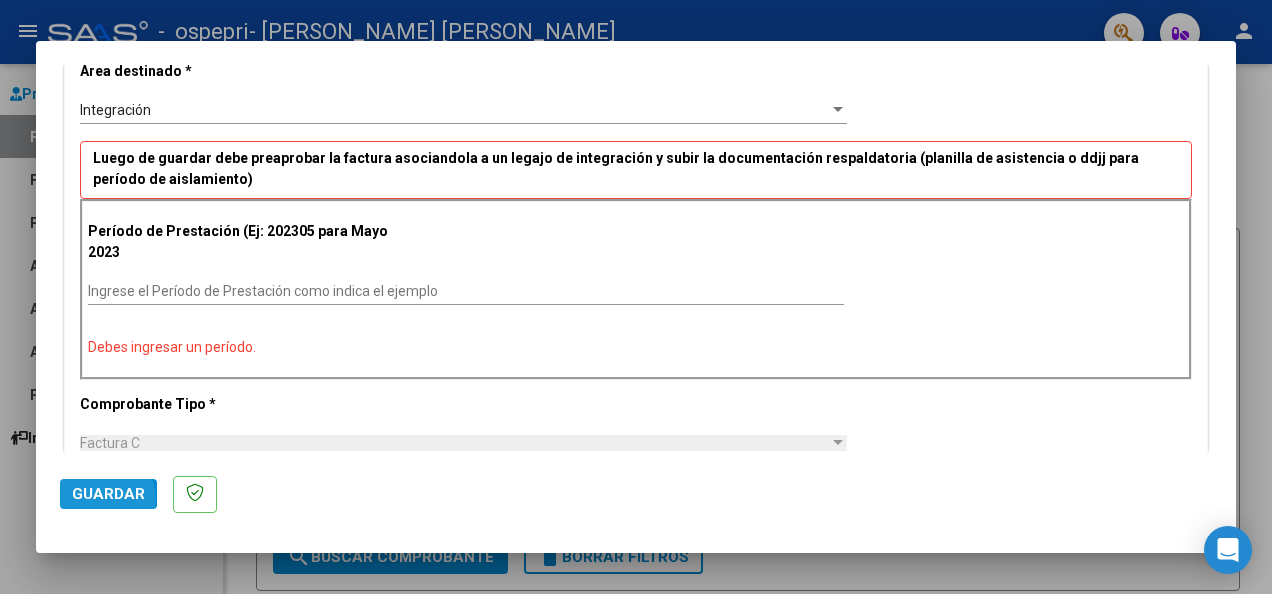 click on "Guardar" 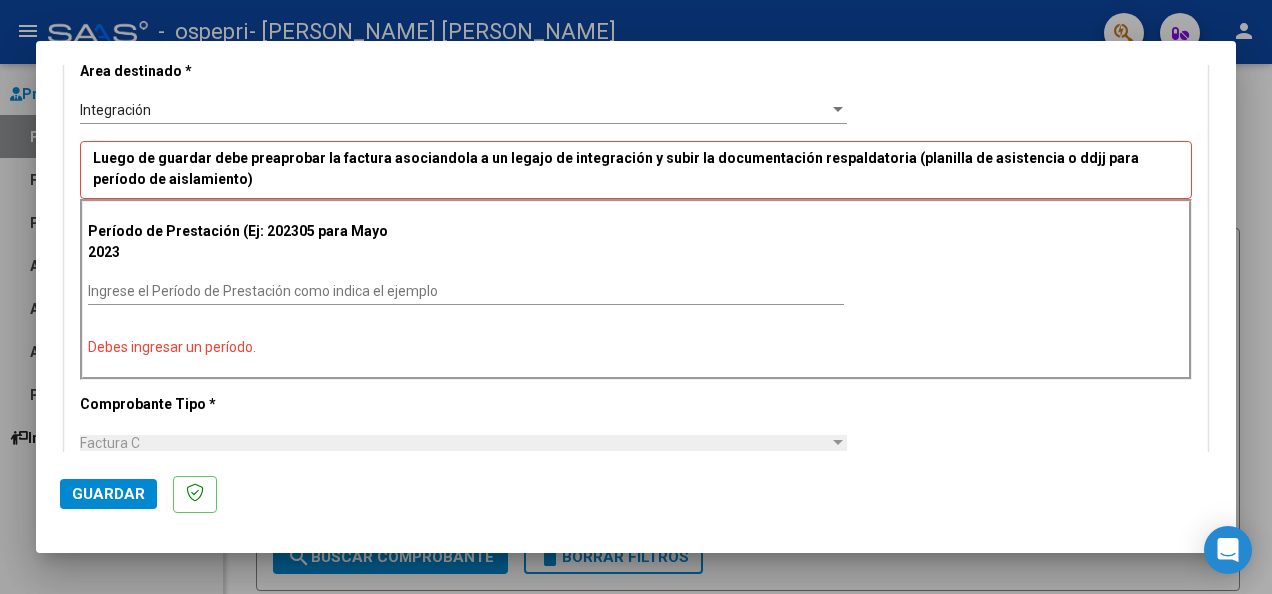 click on "Guardar" 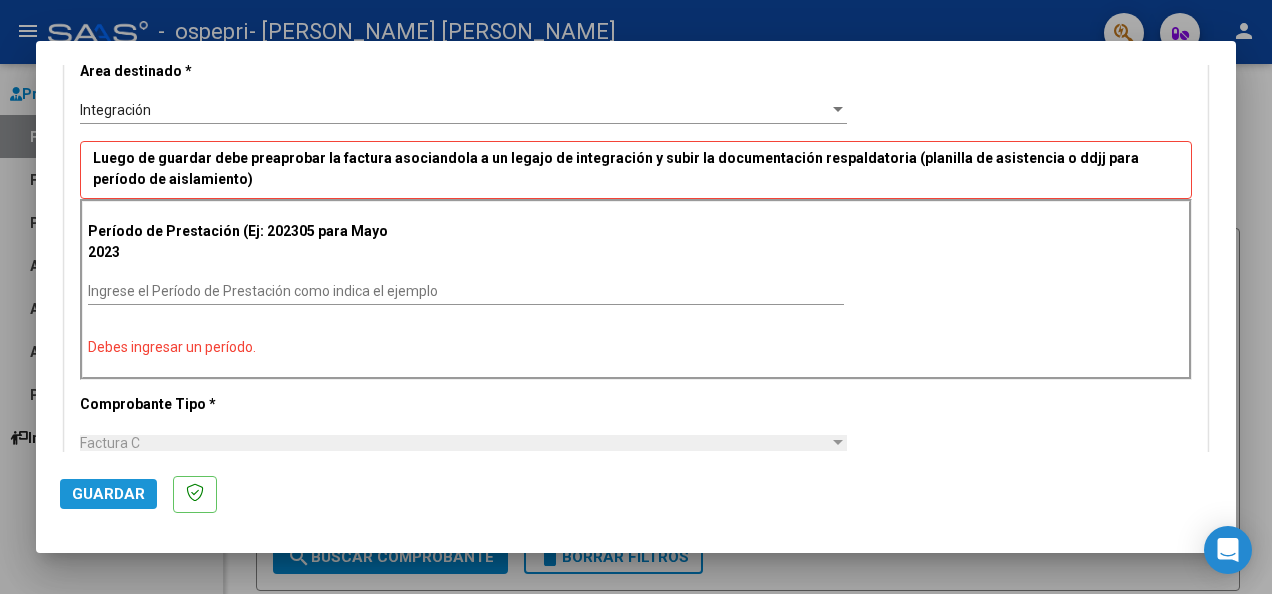 click on "Guardar" 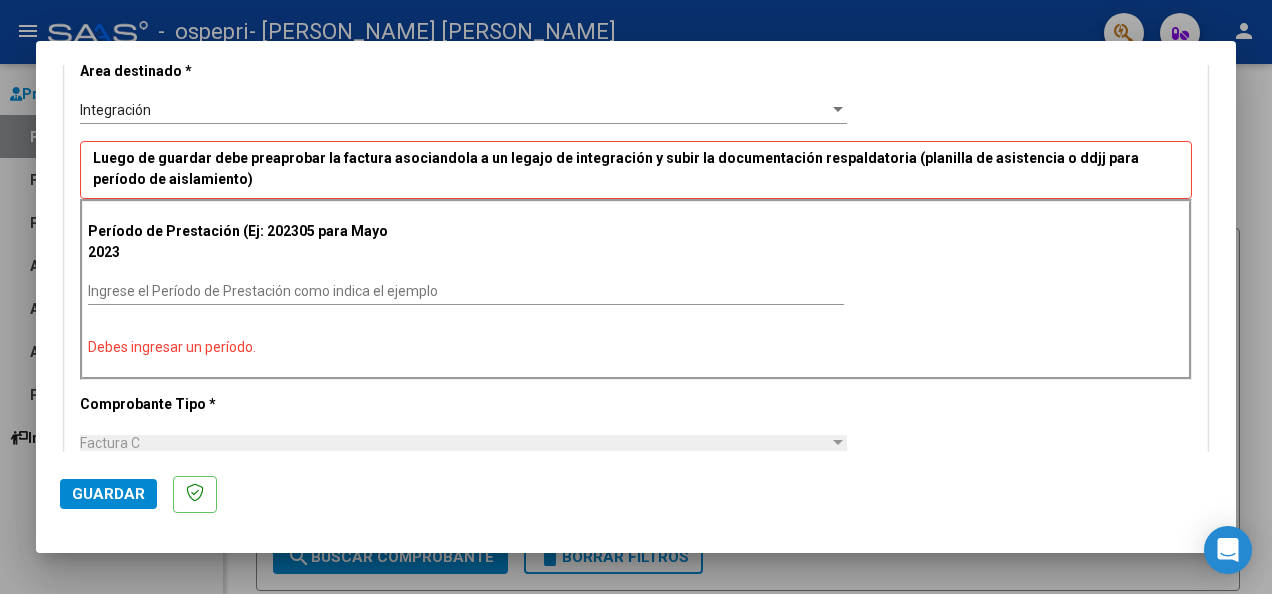 click on "Guardar" 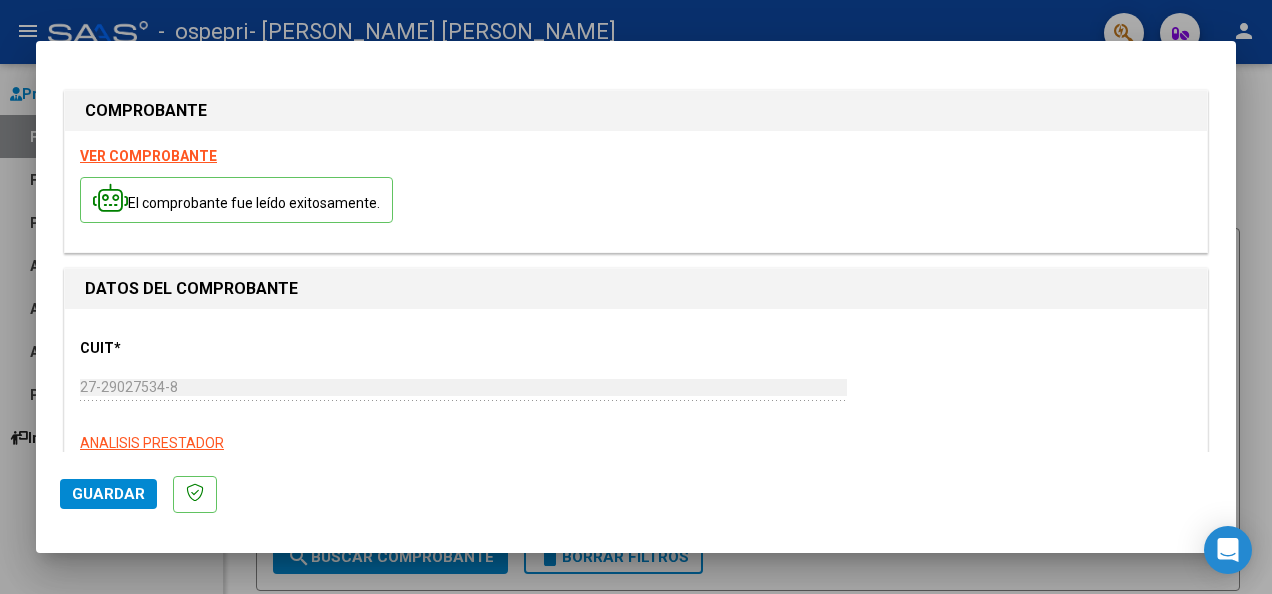 click at bounding box center [636, 297] 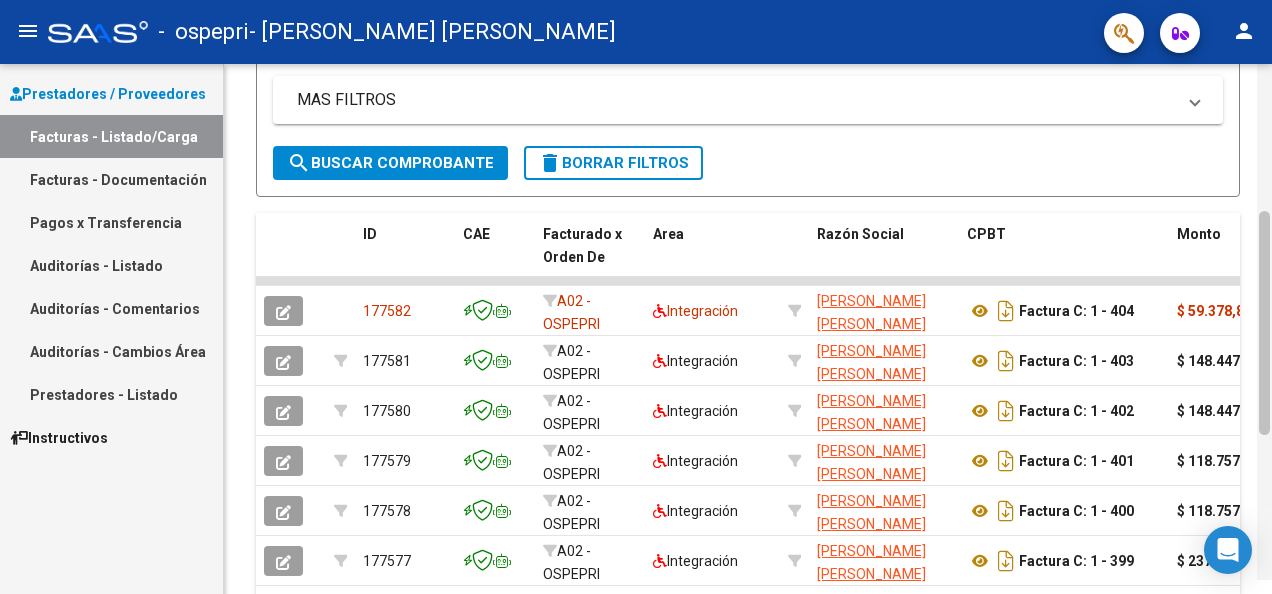 drag, startPoint x: 1268, startPoint y: 290, endPoint x: 1271, endPoint y: 562, distance: 272.01654 